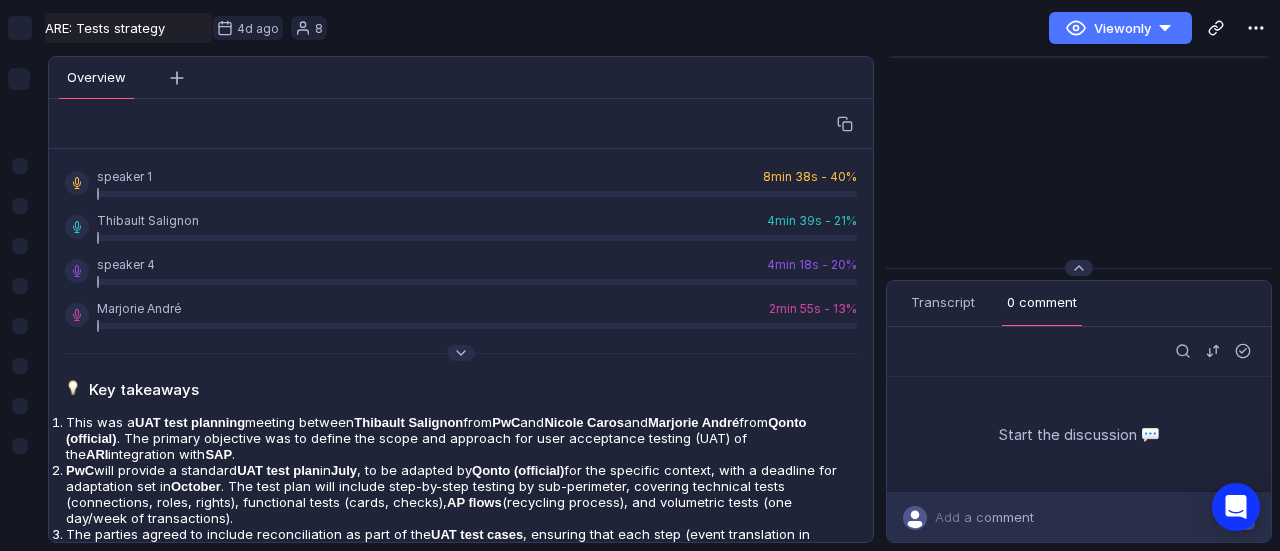 scroll, scrollTop: 0, scrollLeft: 0, axis: both 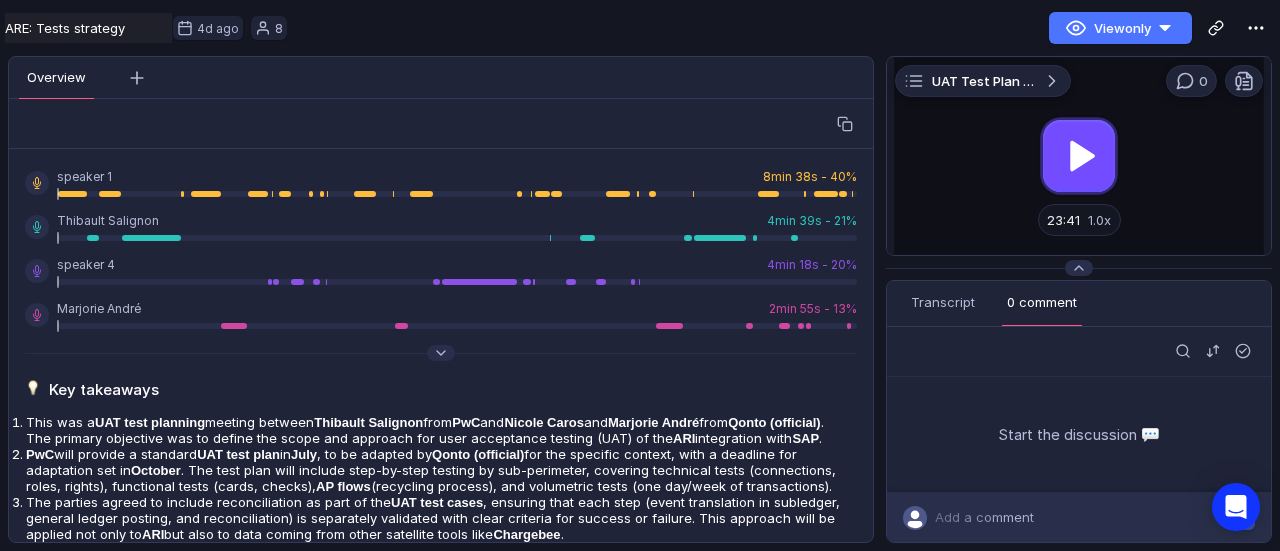 click at bounding box center [1079, 156] 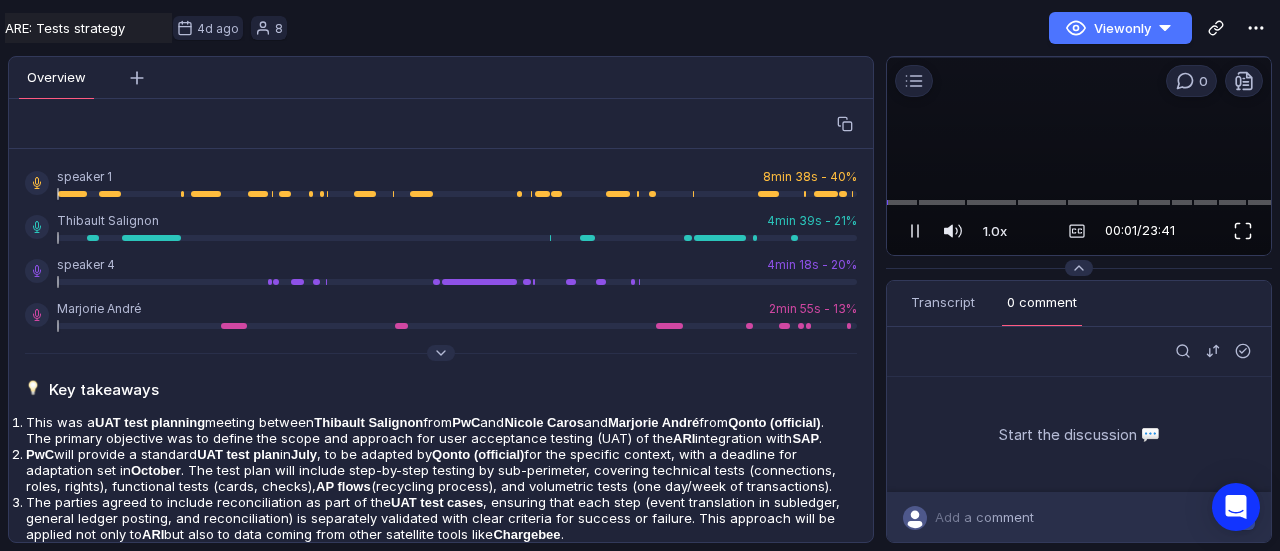 click at bounding box center [1243, 231] 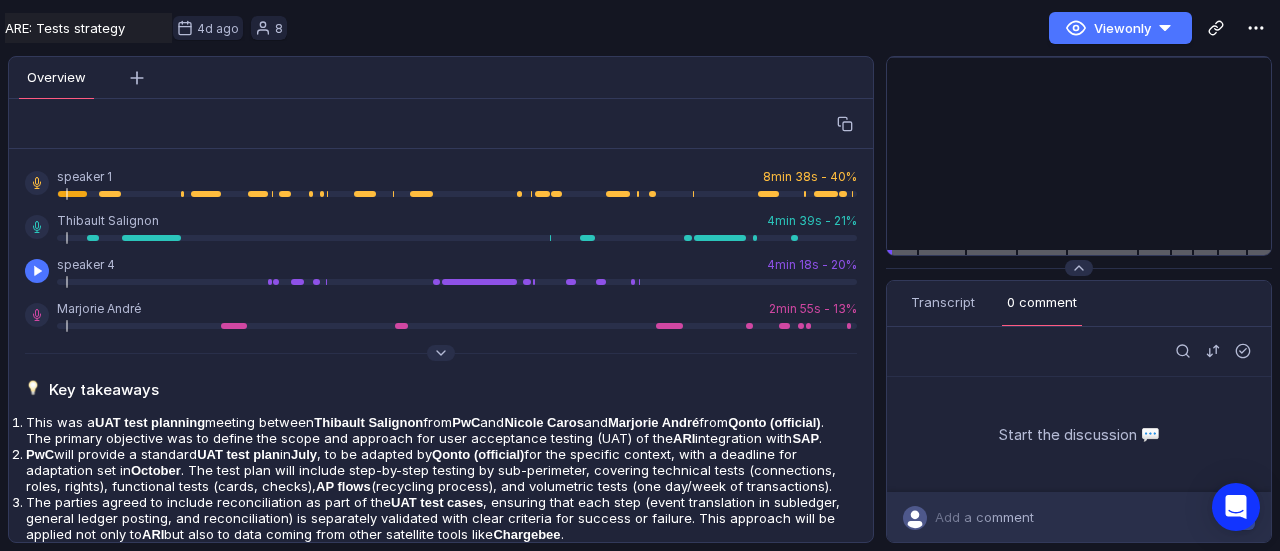 scroll, scrollTop: 266, scrollLeft: 0, axis: vertical 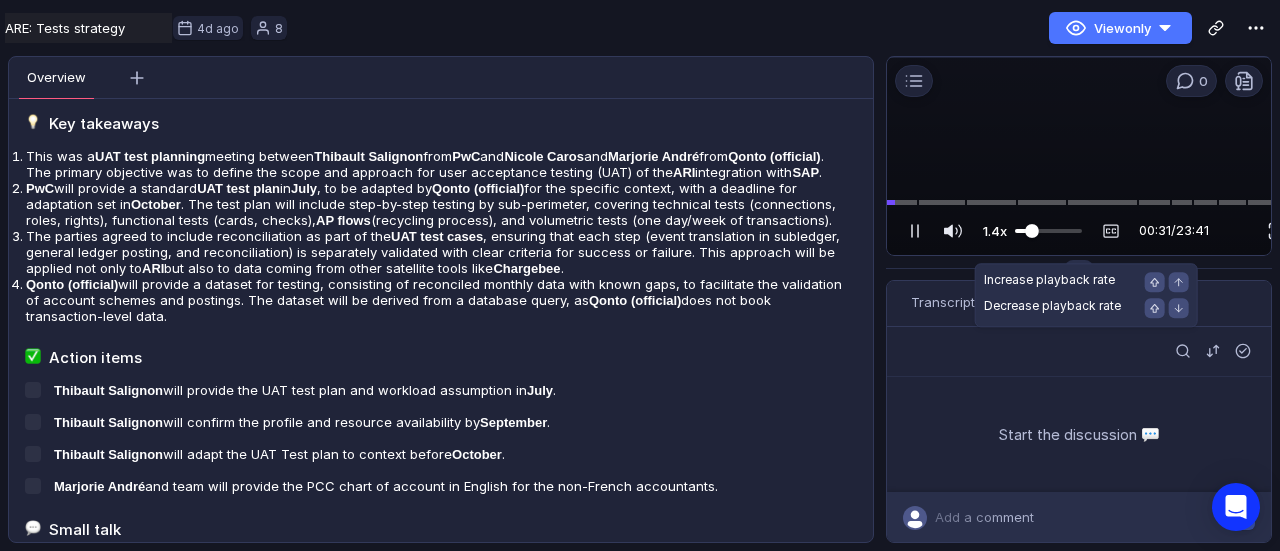 click at bounding box center (1032, 231) 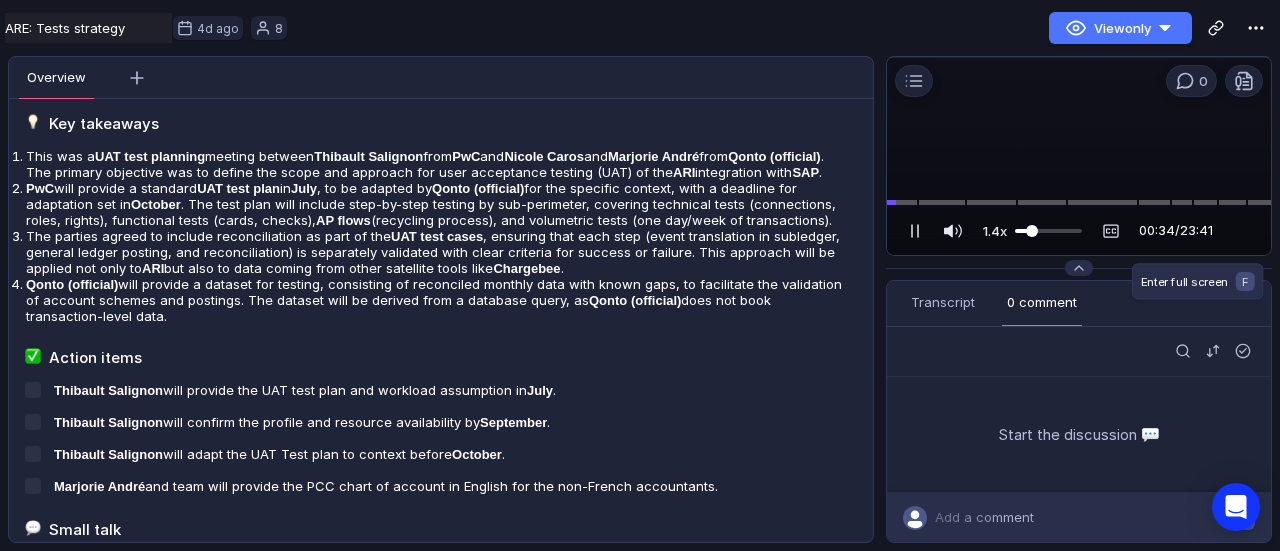 click at bounding box center [1281, 231] 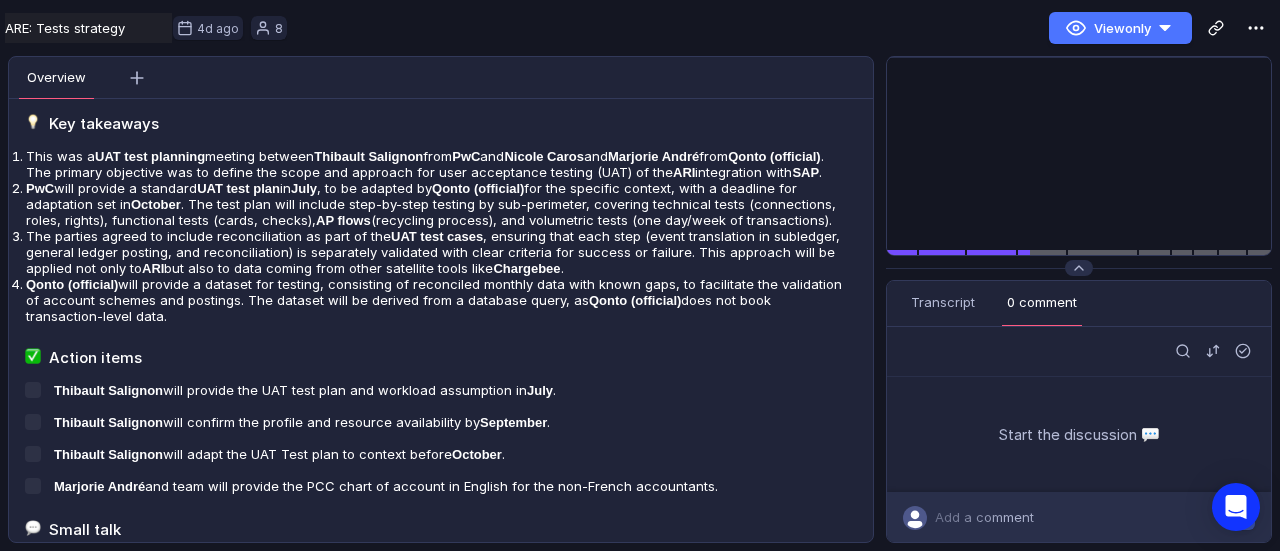 scroll, scrollTop: 0, scrollLeft: 0, axis: both 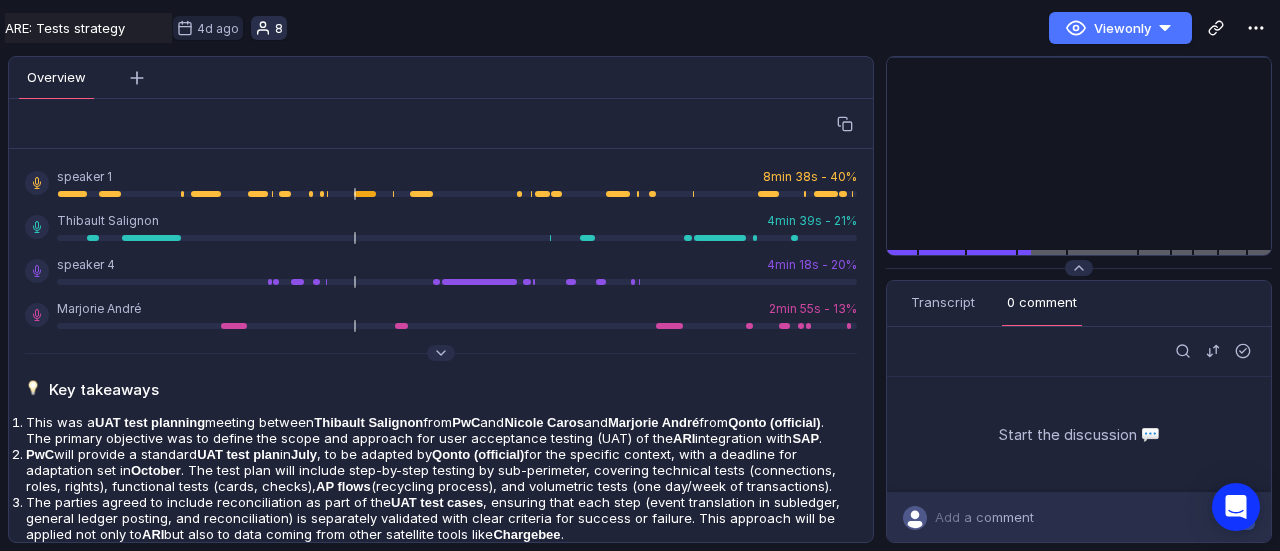 click at bounding box center [263, 28] 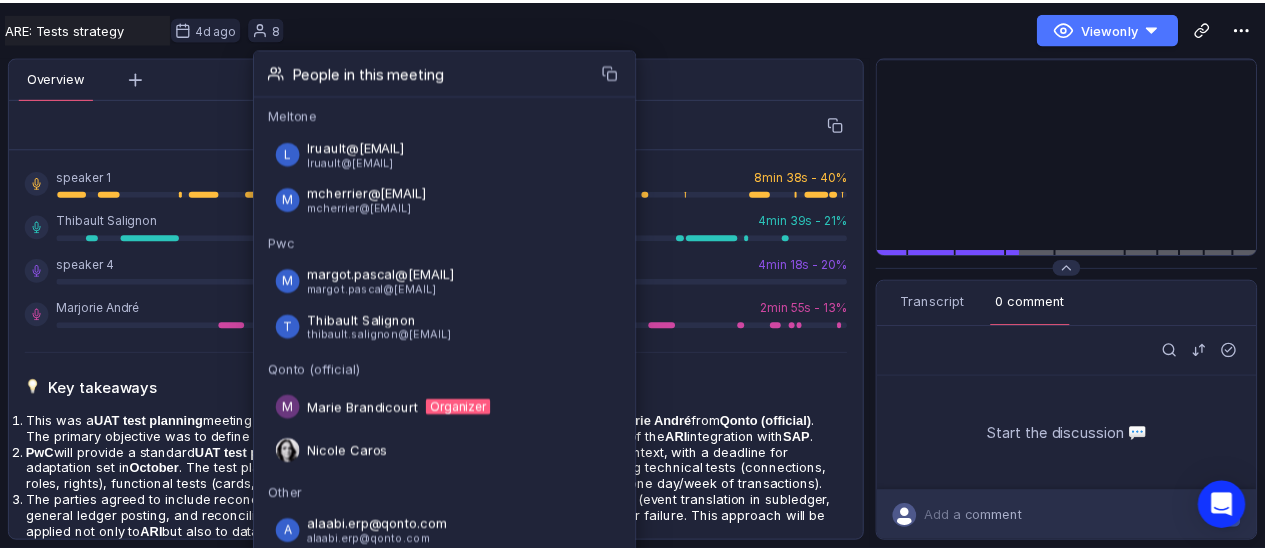 scroll, scrollTop: 48, scrollLeft: 0, axis: vertical 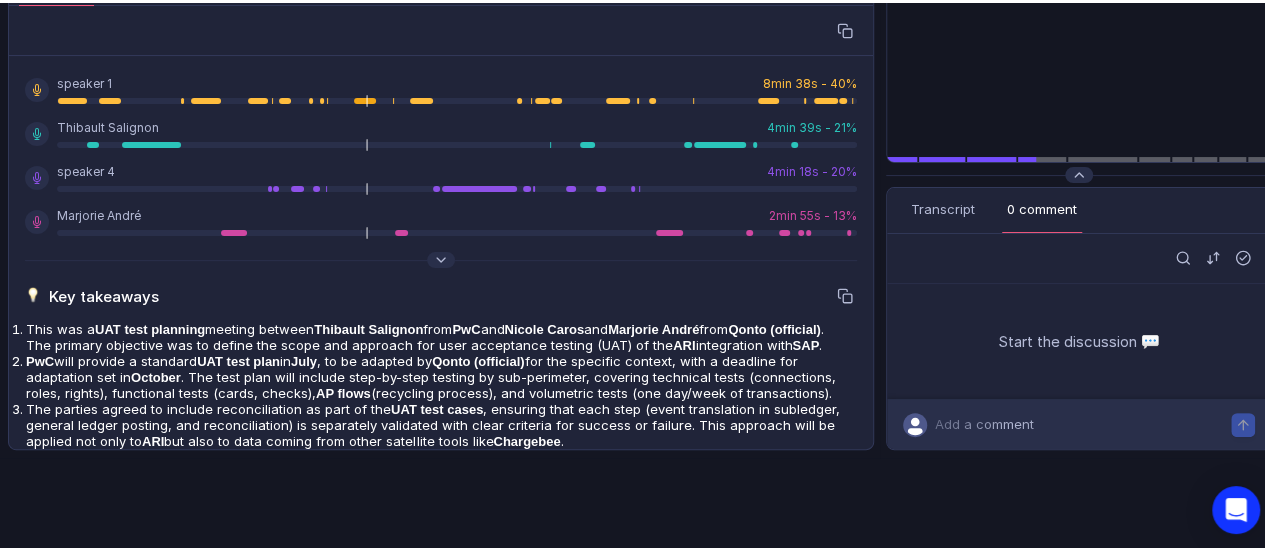 click on "PwC will provide a standard UAT test plan in July , to be adapted by Qonto (official) for the specific context, with a deadline for adaptation set in October . The test plan will include step-by-step testing by sub-perimeter, covering technical tests (connections, roles, rights), functional tests (cards, checks), AP flows (recycling process), and volumetric tests (one day/week of transactions)." at bounding box center [439, 334] 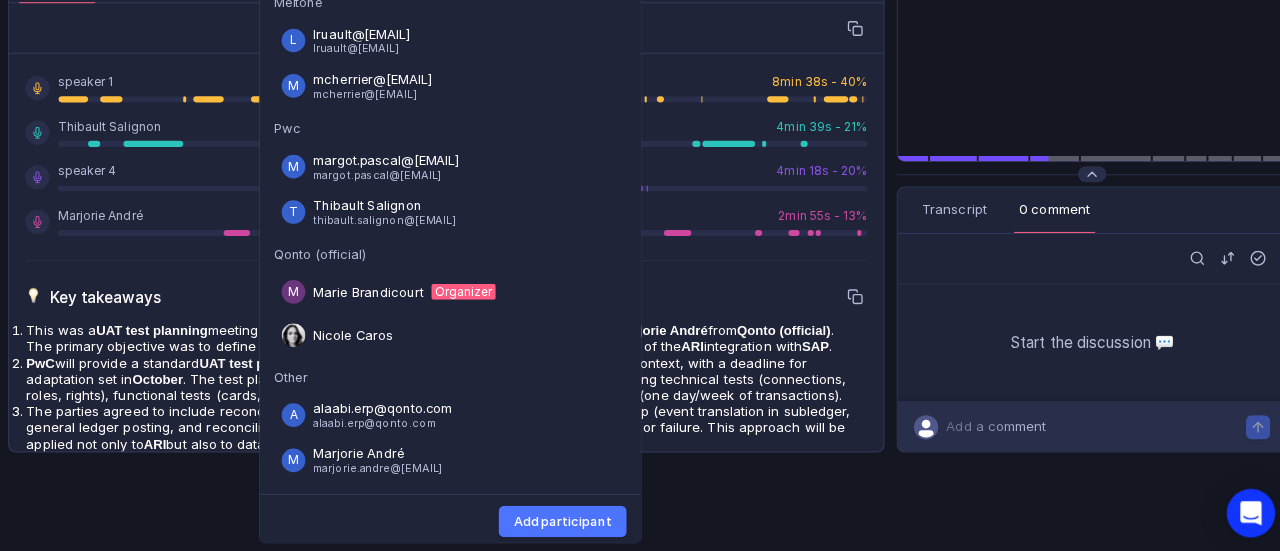 scroll, scrollTop: 0, scrollLeft: 0, axis: both 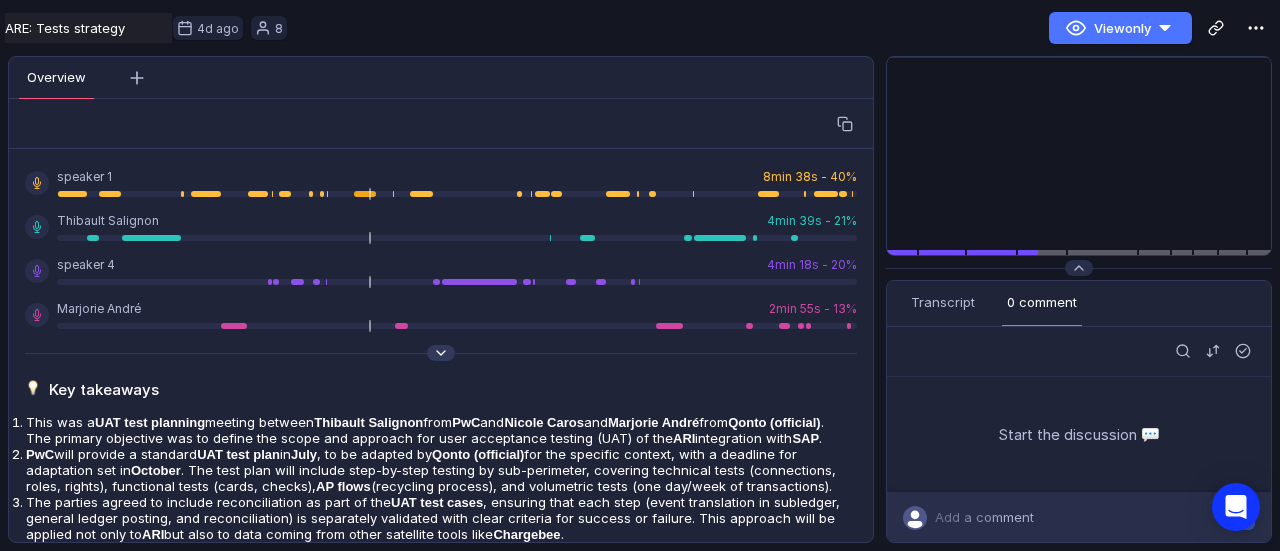 click at bounding box center [441, 353] 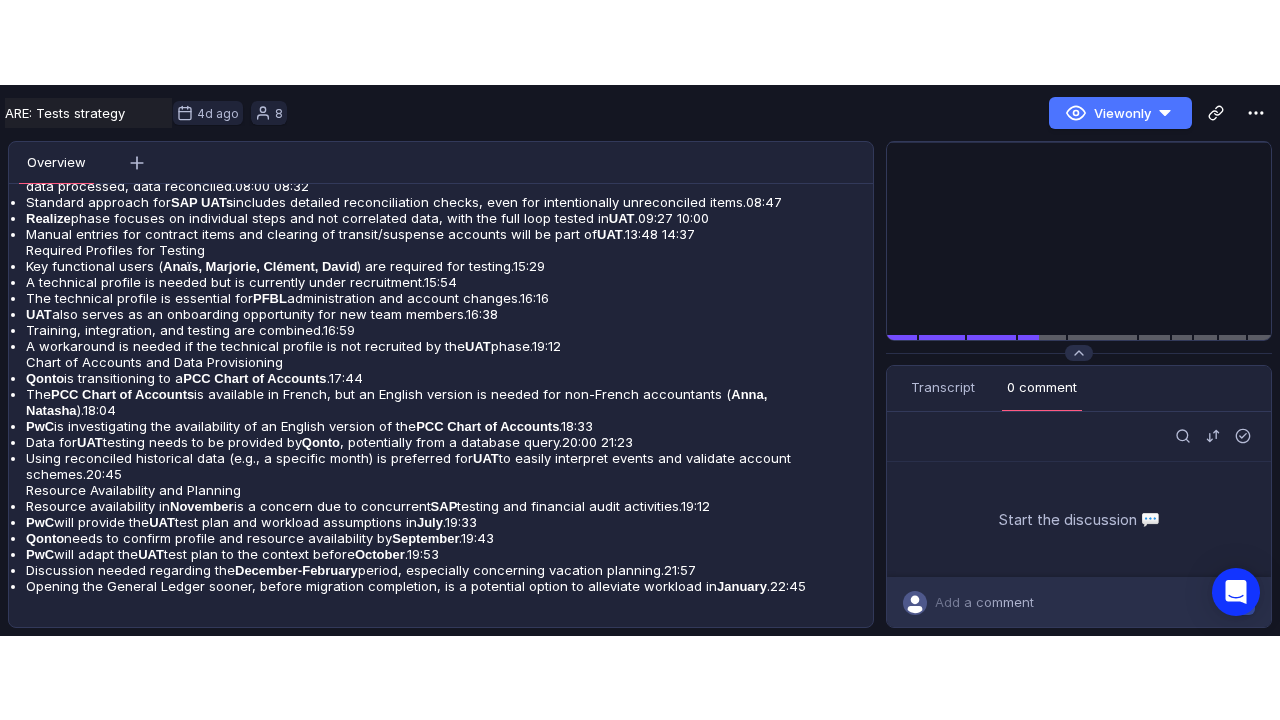 scroll, scrollTop: 1684, scrollLeft: 0, axis: vertical 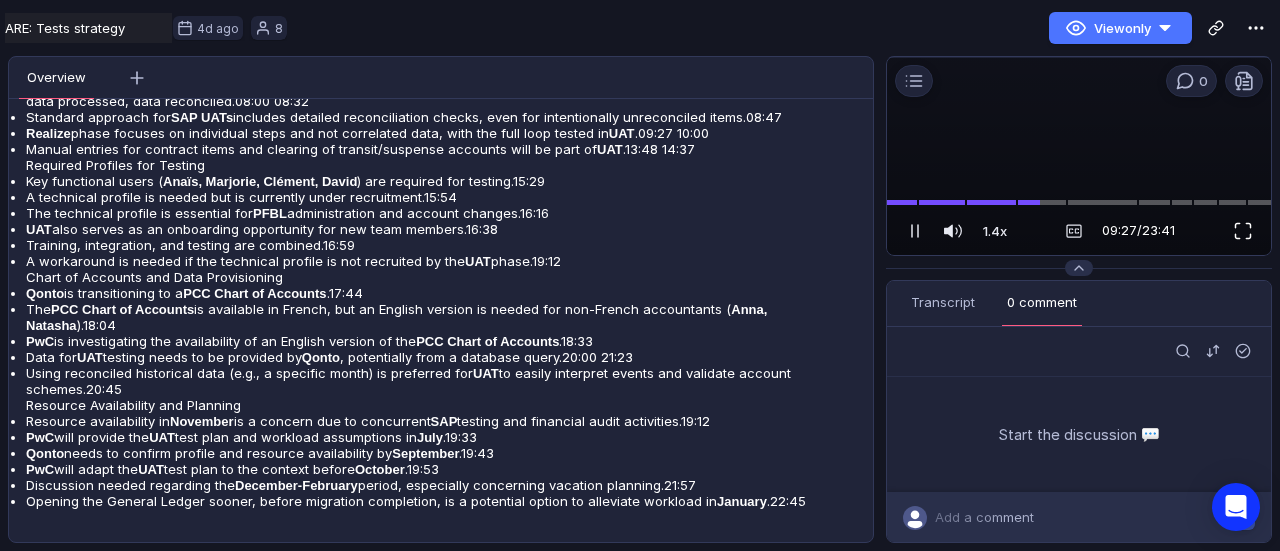 click at bounding box center [1243, 231] 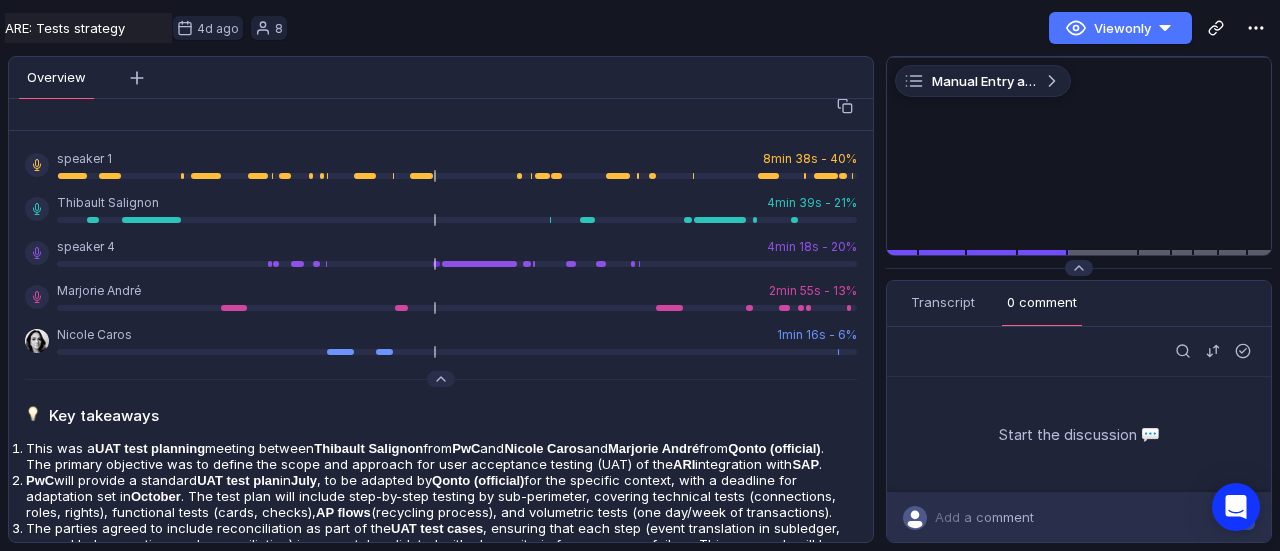 scroll, scrollTop: 0, scrollLeft: 0, axis: both 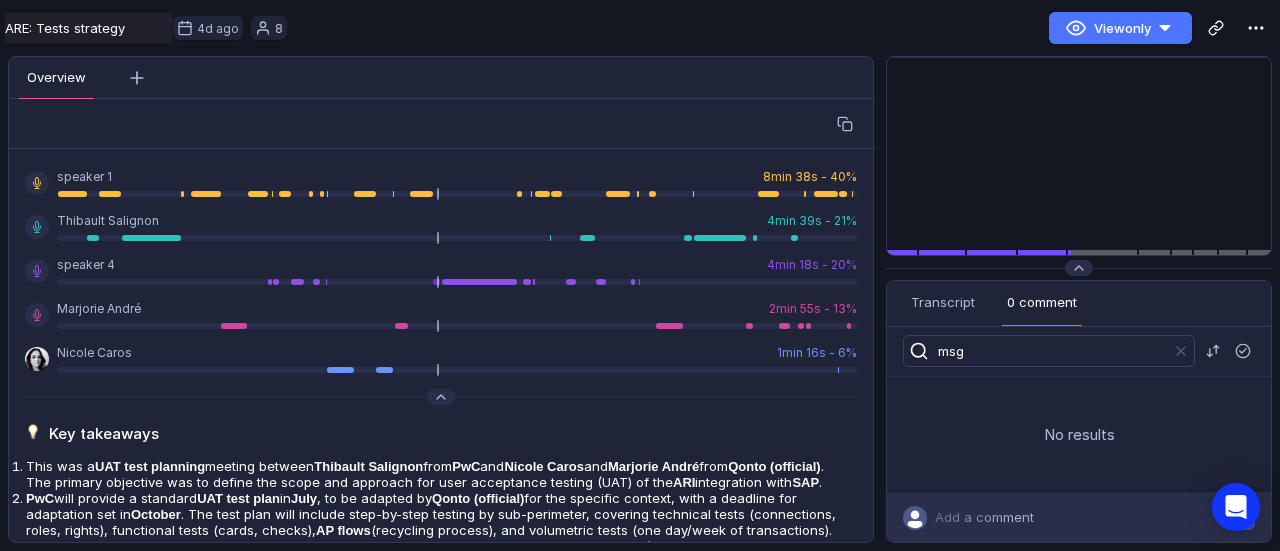 type on "msg" 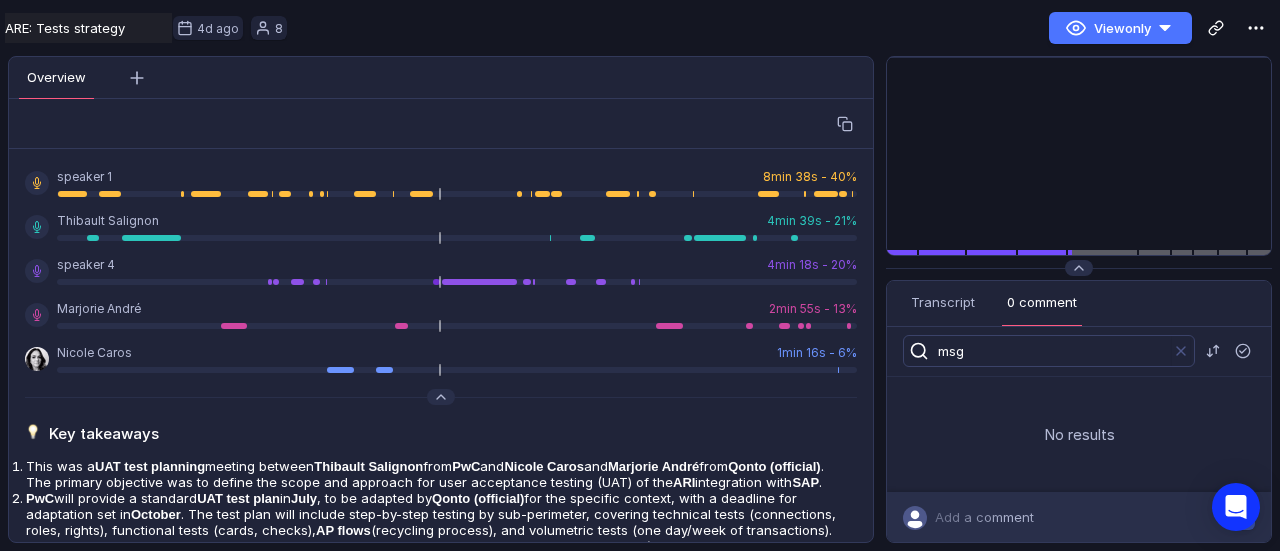 click on "Overview Insights Transcript Coaching Chapters Magic Clips speaker 1 8min 38s - 40% Thibault Salignon 4min 39s - 21% speaker 4 4min 18s - 20% Marjorie André 2min 55s - 13% Nicole Caros 1min 16s - 6% Key takeaways This was a UAT test planning meeting between Thibault Salignon from PwC and Nicole Caros and Marjorie André from Qonto (official) . The primary objective was to define the scope and approach for user acceptance testing (UAT) of the ARI integration with SAP . PwC will provide a standard UAT test plan in July , to be adapted by Qonto (official) for the specific context, with a deadline for adaptation set in October . The test plan will include step-by-step testing by sub-perimeter, covering technical tests (connections, roles, rights), functional tests (cards, checks), AP flows (recycling process), and volumetric tests (one day/week of transactions). The parties agreed to include reconciliation as part of the UAT test cases ARI Chargebee . Qonto (official) Qonto (official) ." at bounding box center [640, 303] 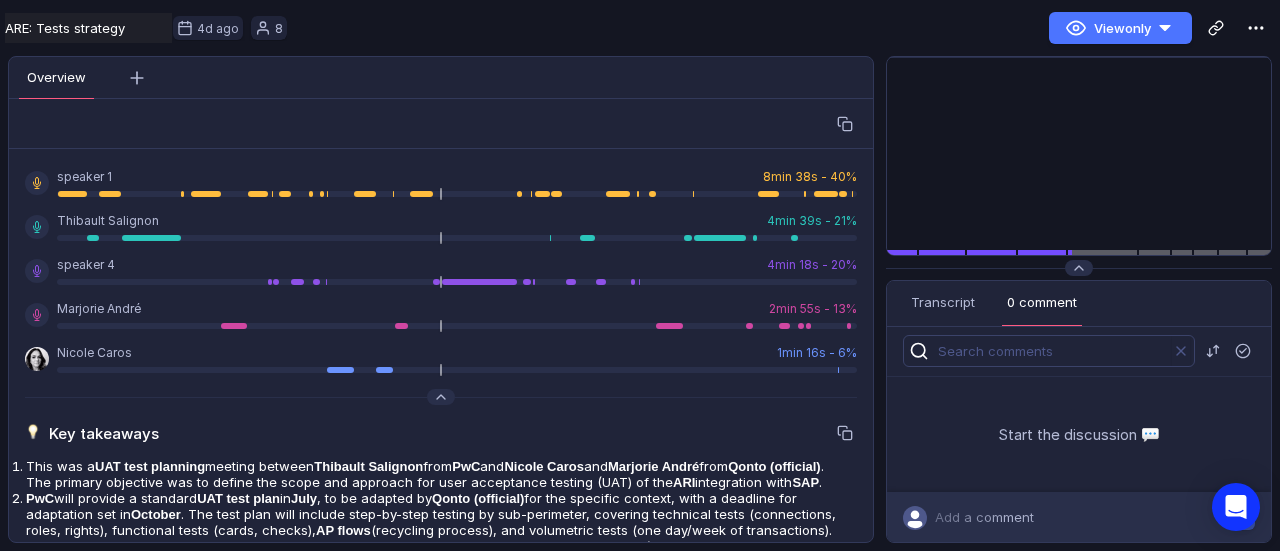 type 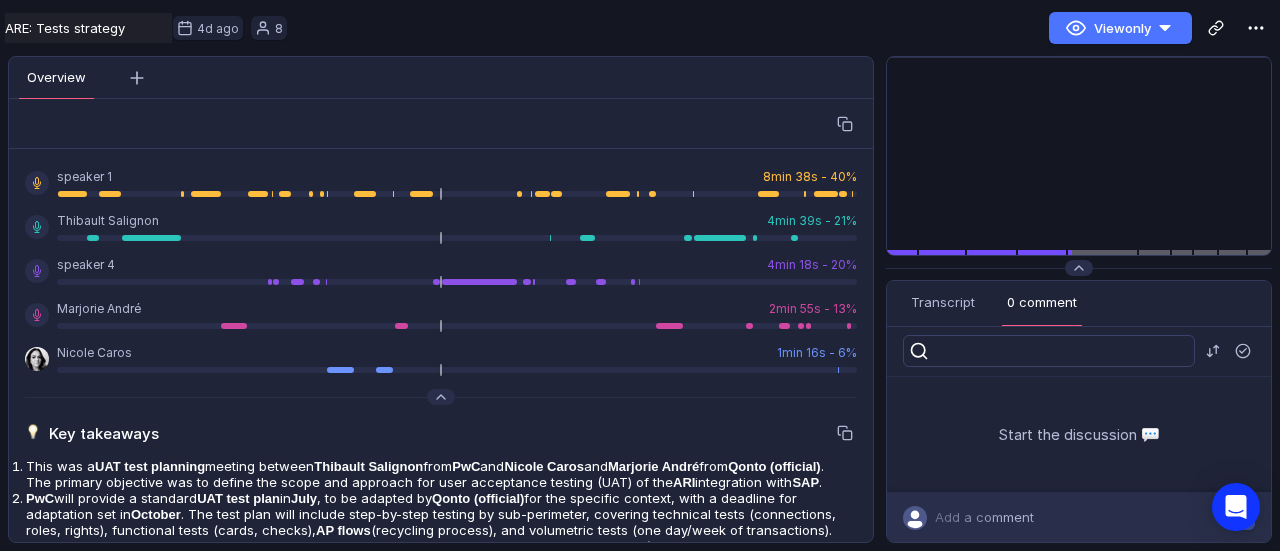 click on "This was a UAT test planning meeting between Thibault Salignon from PwC and Nicole Caros and Marjorie André from Qonto (official) . The primary objective was to define the scope and approach for user acceptance testing (UAT) of the ARI integration with SAP ." at bounding box center (439, 474) 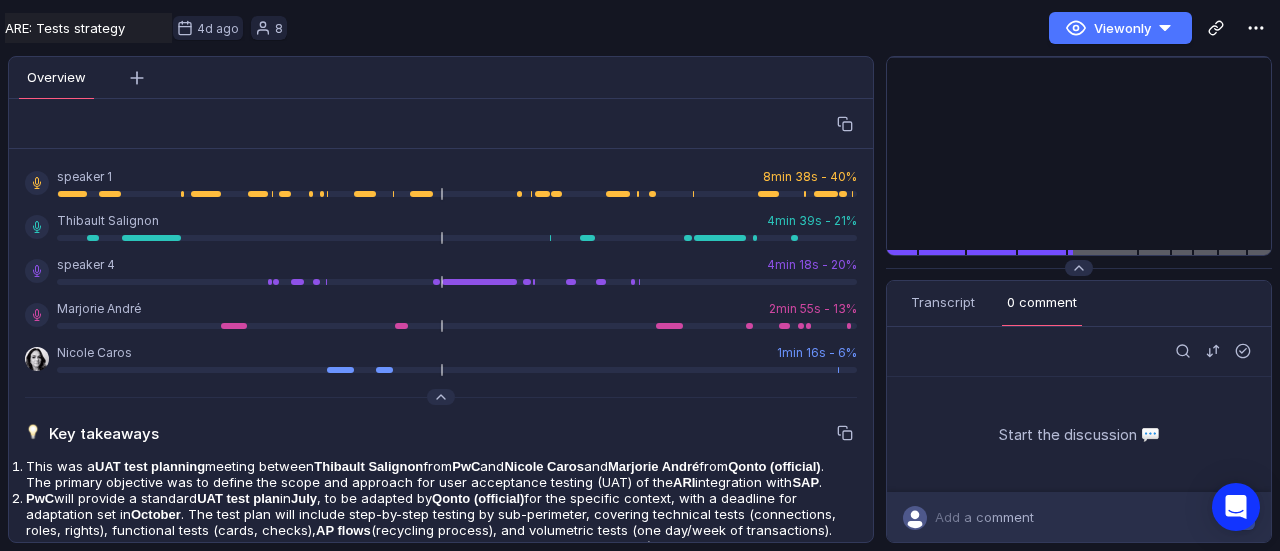 scroll, scrollTop: 0, scrollLeft: 0, axis: both 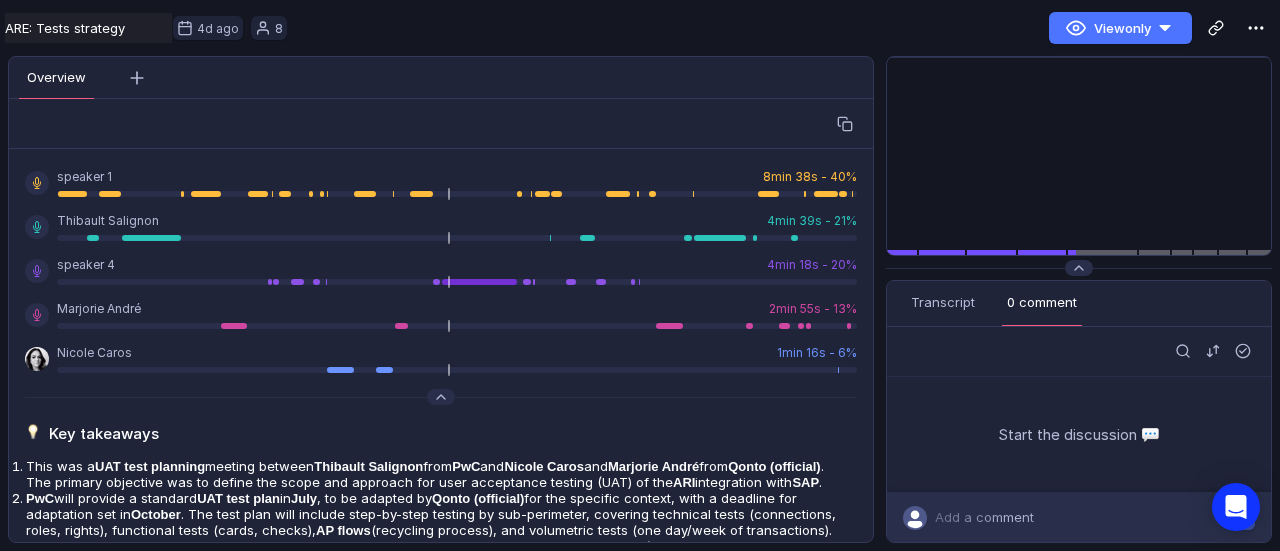 drag, startPoint x: 1106, startPoint y: 12, endPoint x: 792, endPoint y: 35, distance: 314.84122 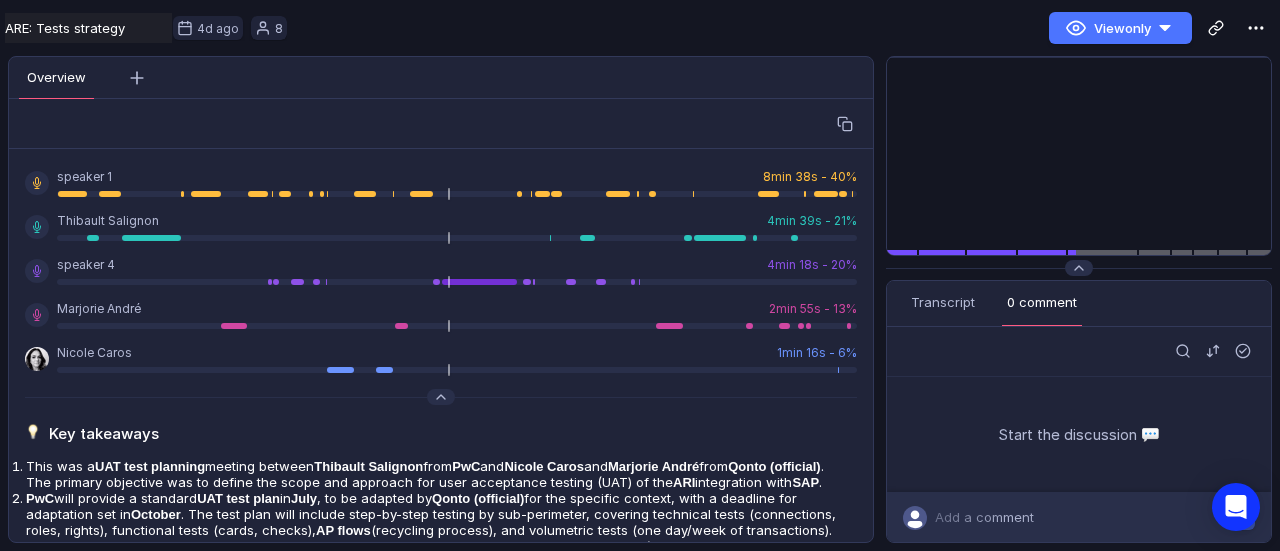 click on "View  only" at bounding box center (789, 28) 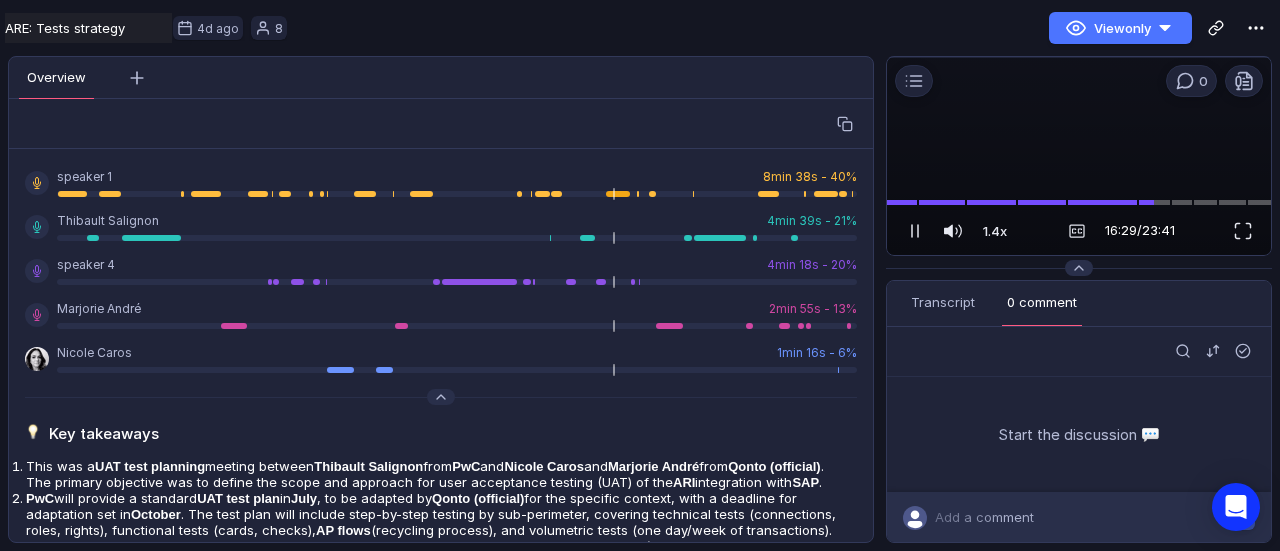 click at bounding box center [1243, 231] 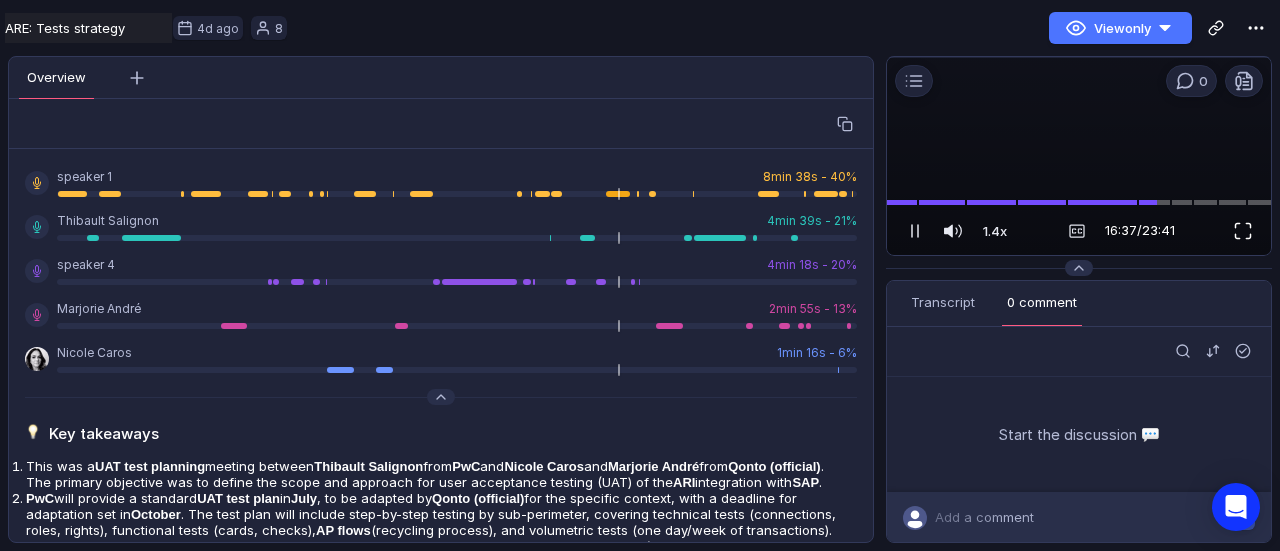 click at bounding box center [1243, 231] 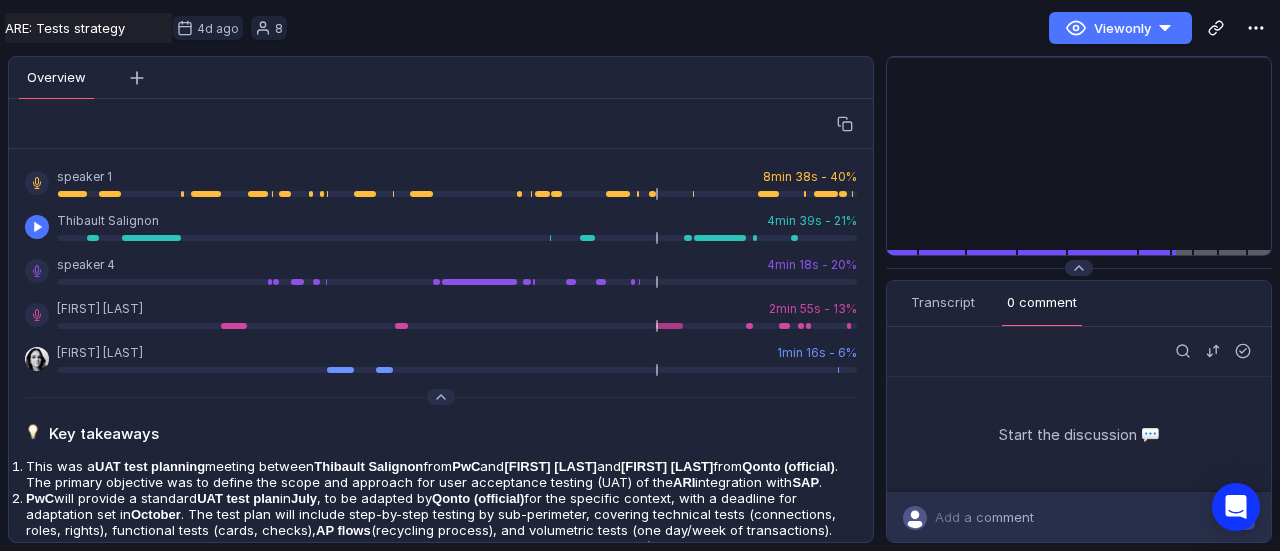 scroll, scrollTop: 0, scrollLeft: 0, axis: both 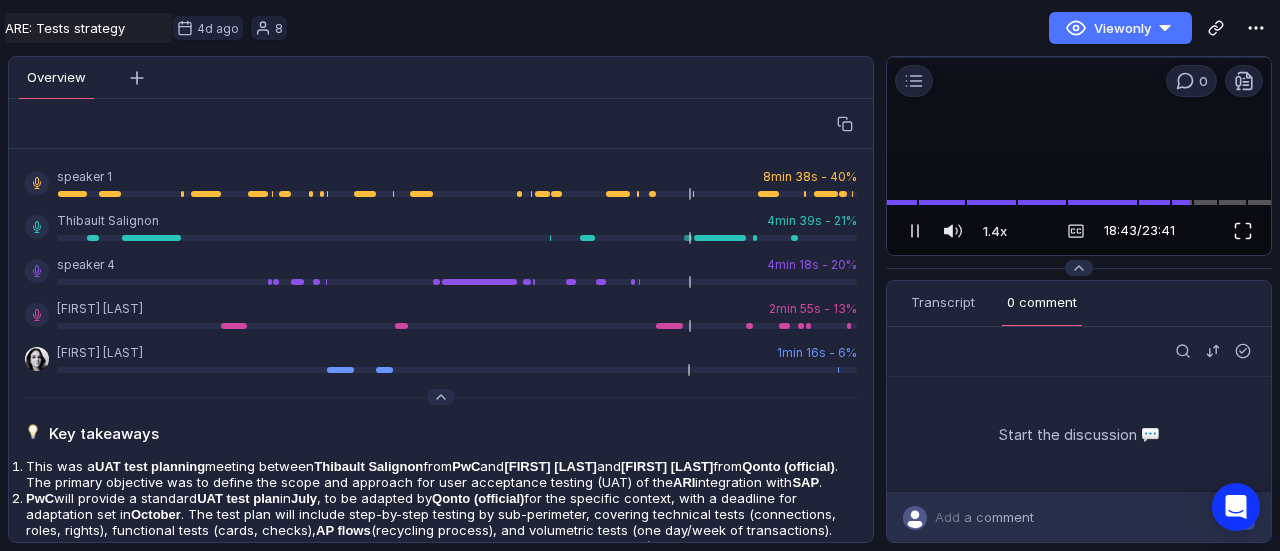 click at bounding box center [1243, 231] 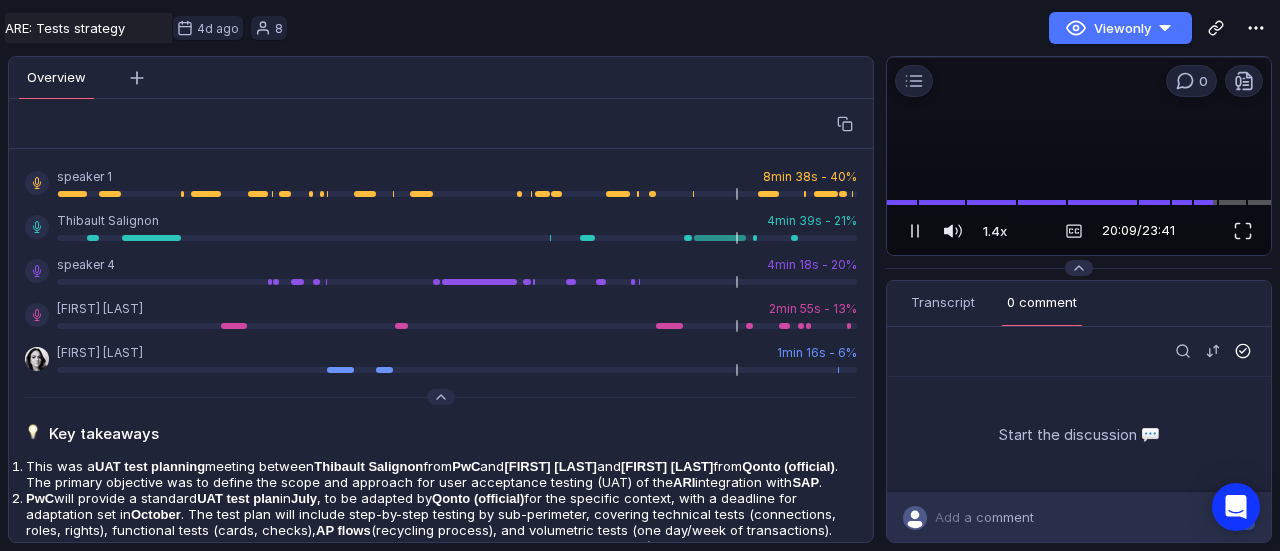 drag, startPoint x: 1246, startPoint y: 227, endPoint x: 1246, endPoint y: 352, distance: 125 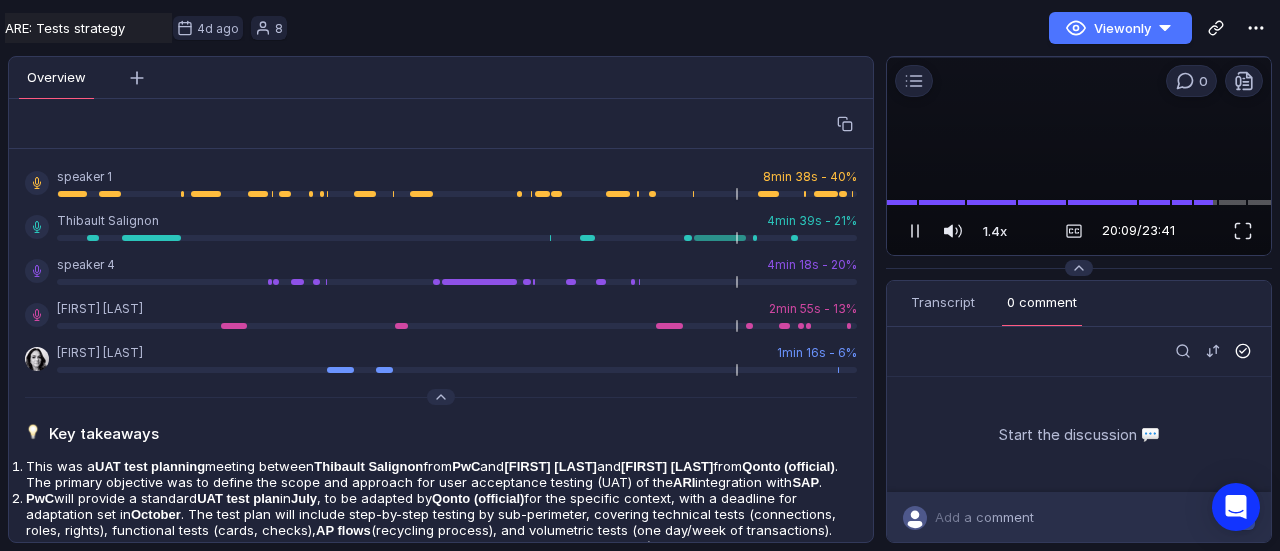 click at bounding box center (1243, 231) 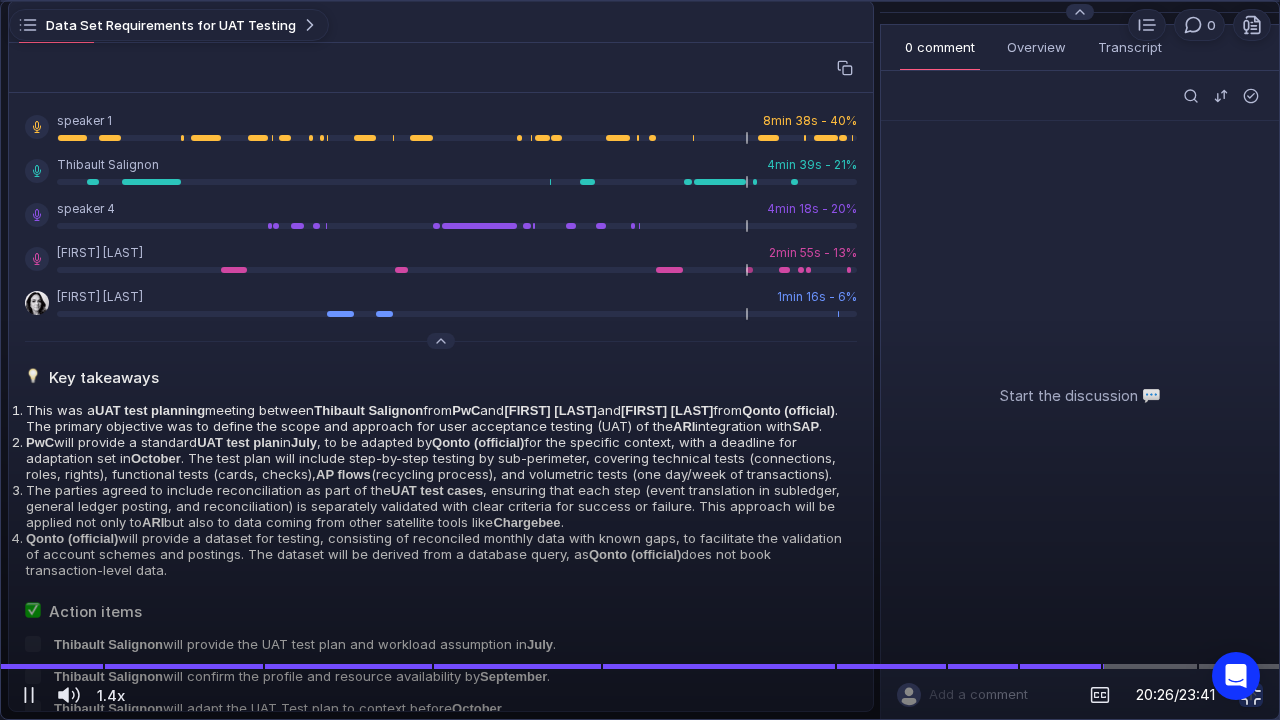 click at bounding box center [640, 360] 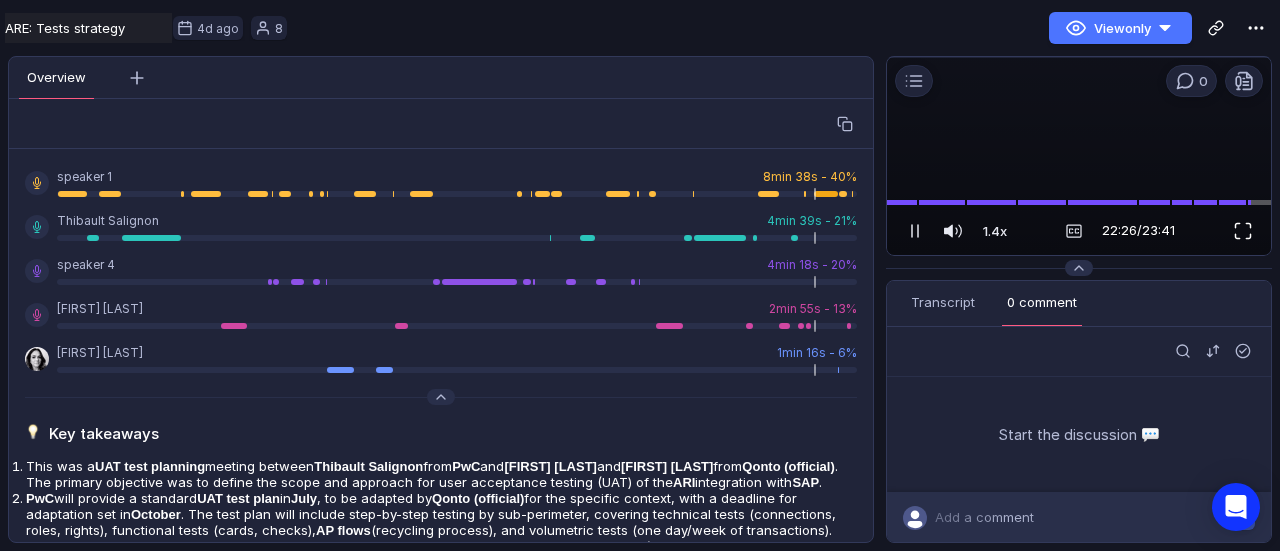 click at bounding box center (1243, 231) 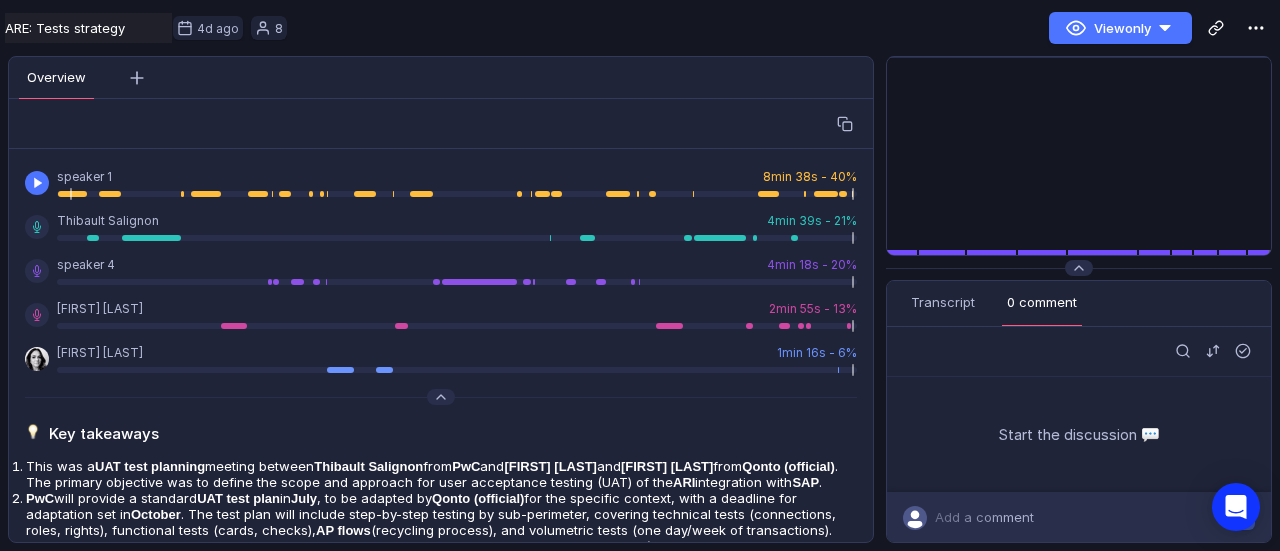 click at bounding box center [457, 194] 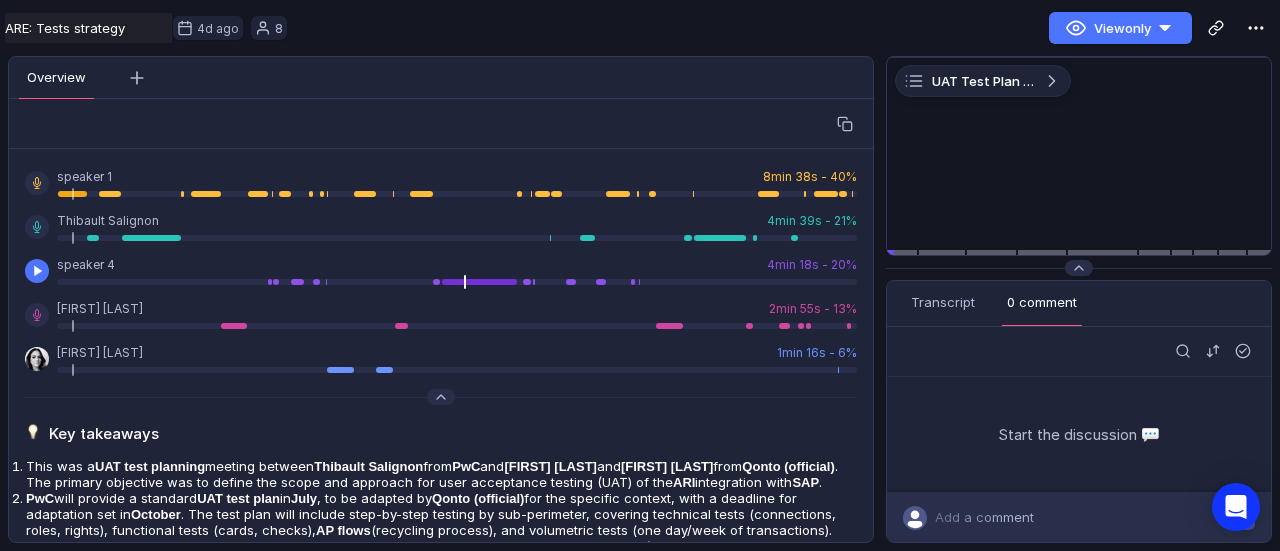 click at bounding box center (457, 282) 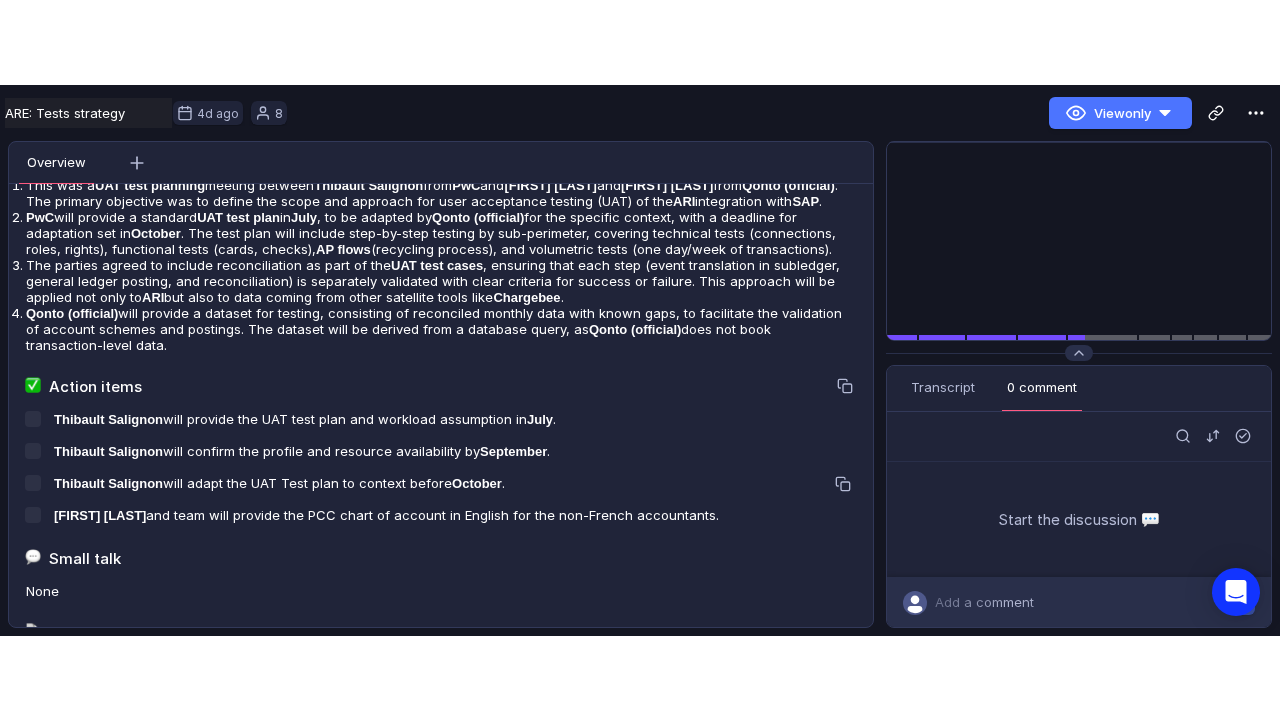 scroll, scrollTop: 533, scrollLeft: 0, axis: vertical 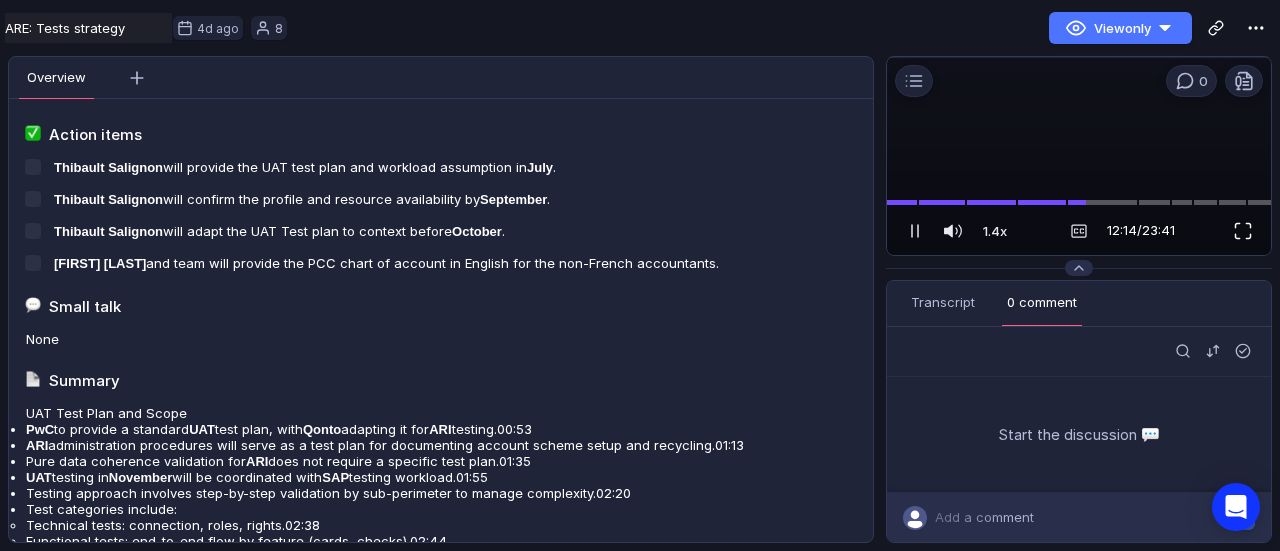 click at bounding box center [1243, 231] 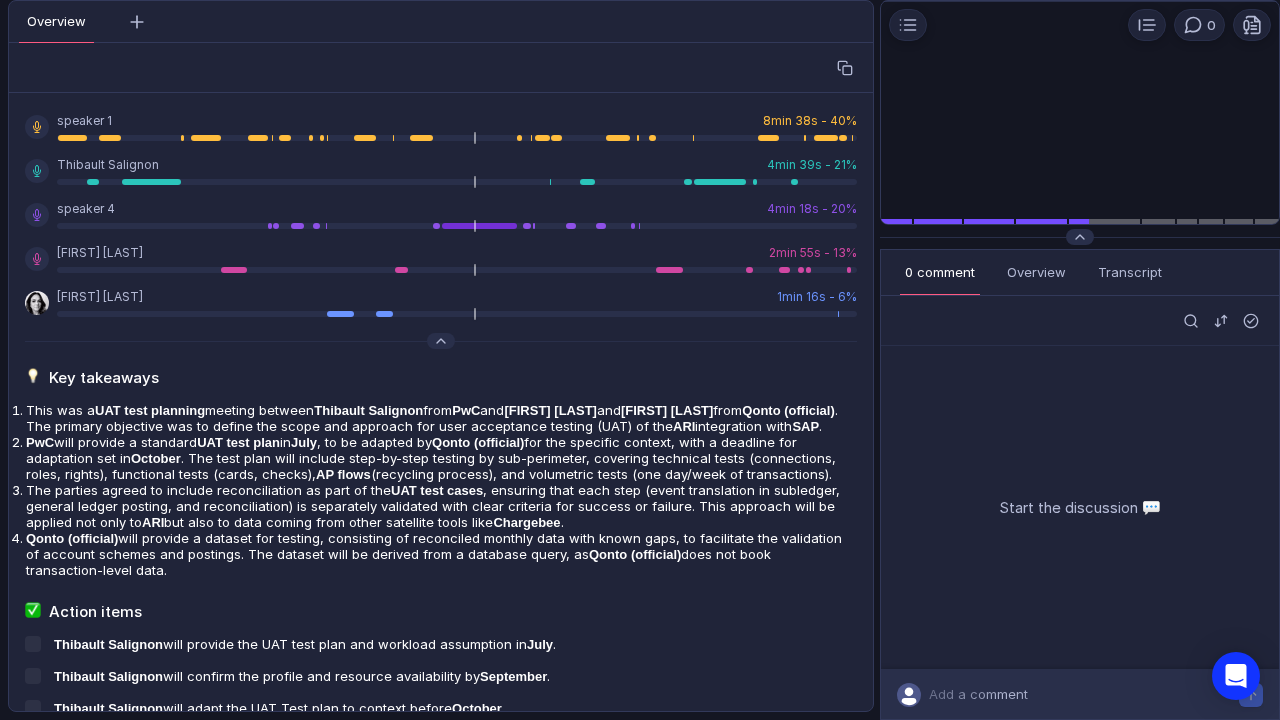 scroll, scrollTop: 0, scrollLeft: 0, axis: both 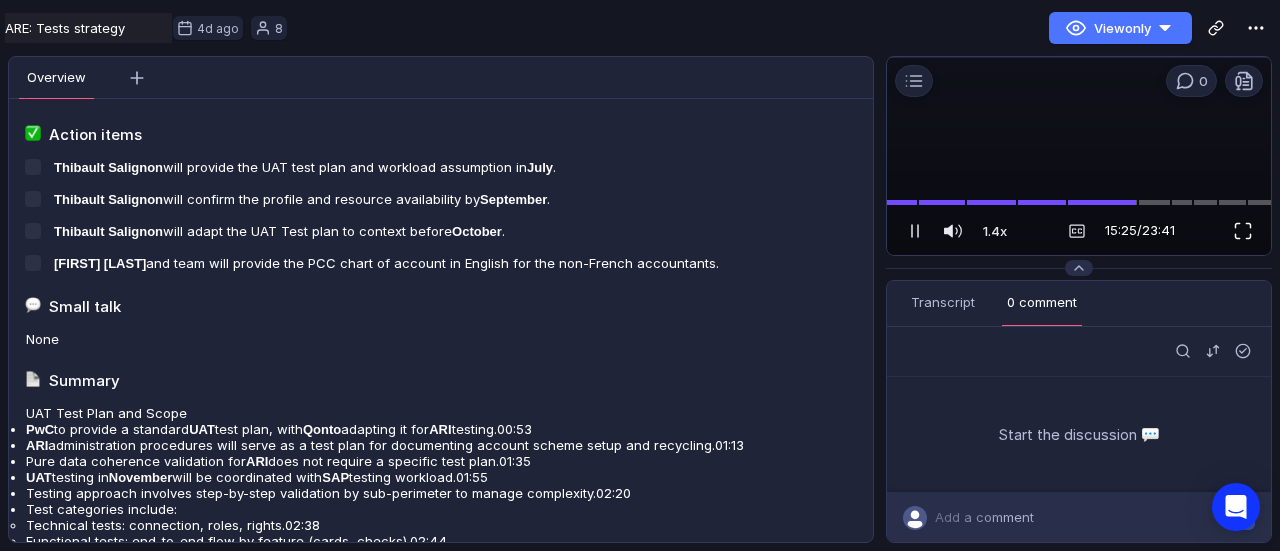 click at bounding box center [1243, 231] 